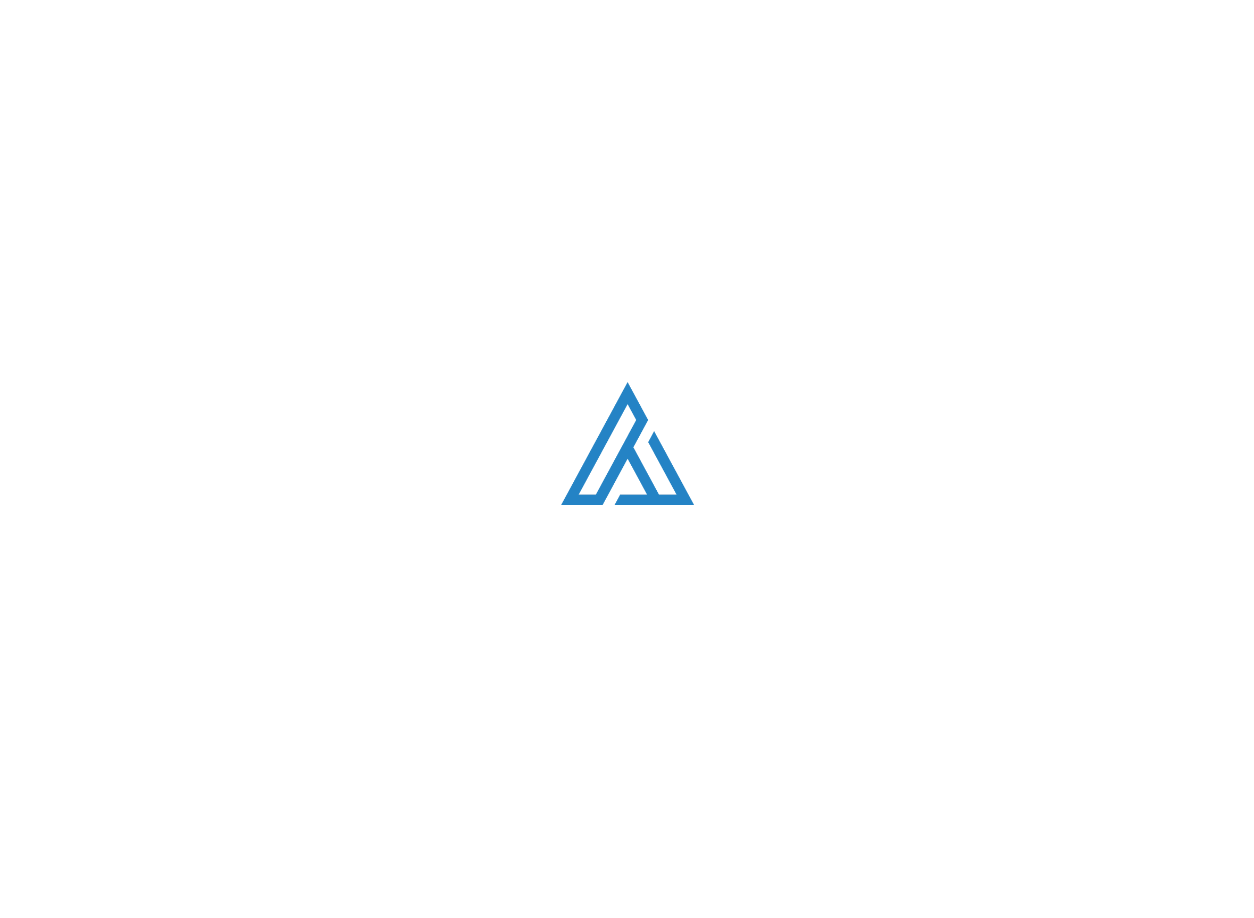 scroll, scrollTop: 679, scrollLeft: 0, axis: vertical 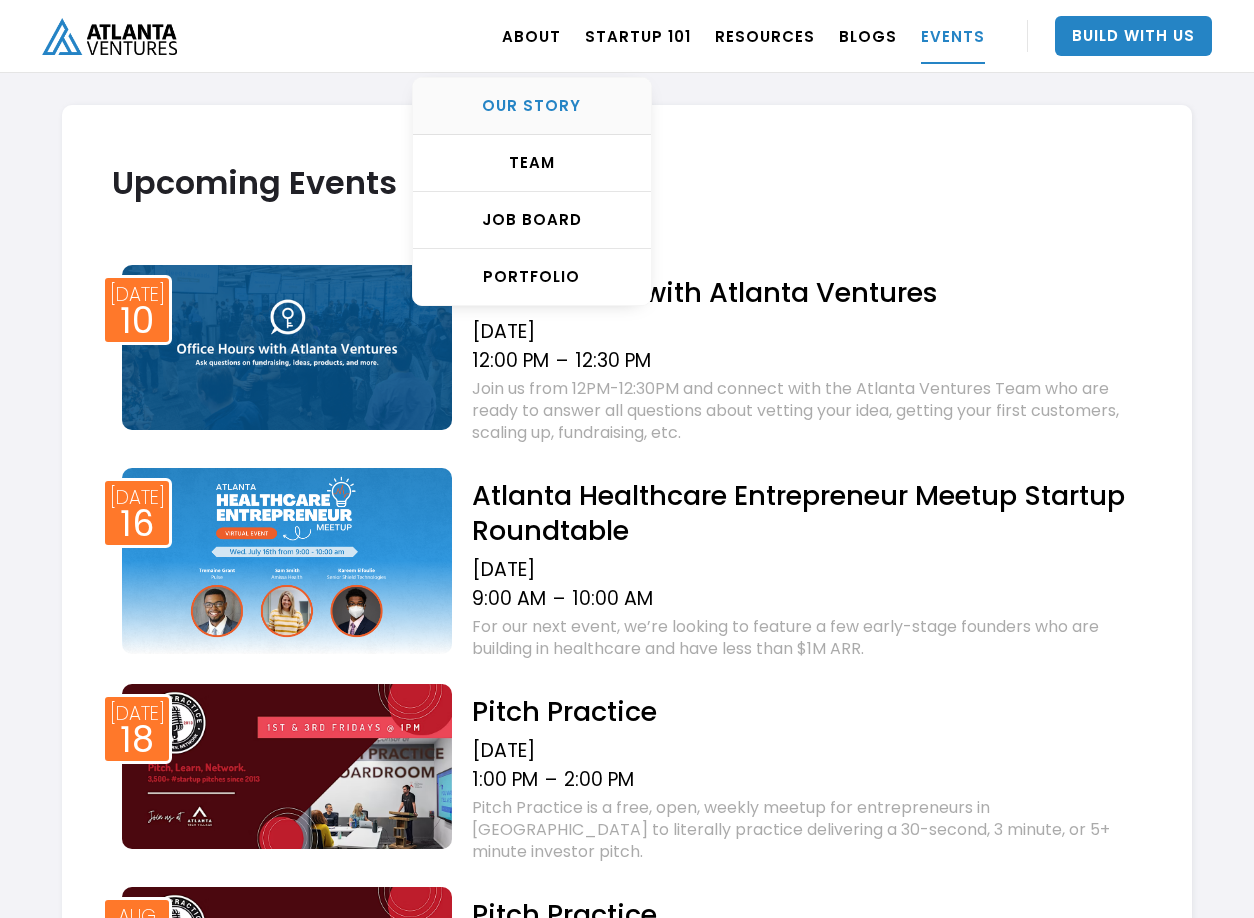 click on "OUR STORY" at bounding box center [532, 106] 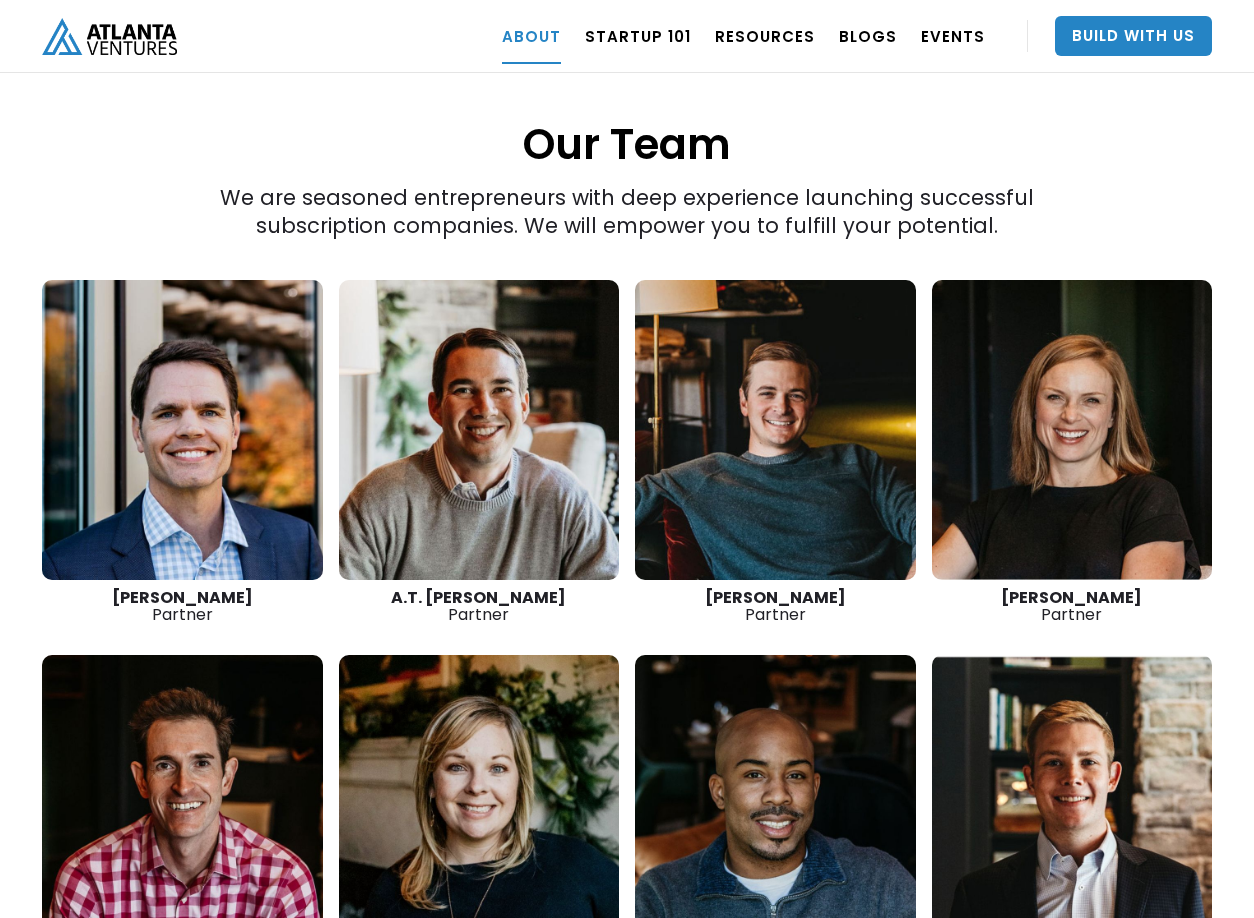 scroll, scrollTop: 2743, scrollLeft: 0, axis: vertical 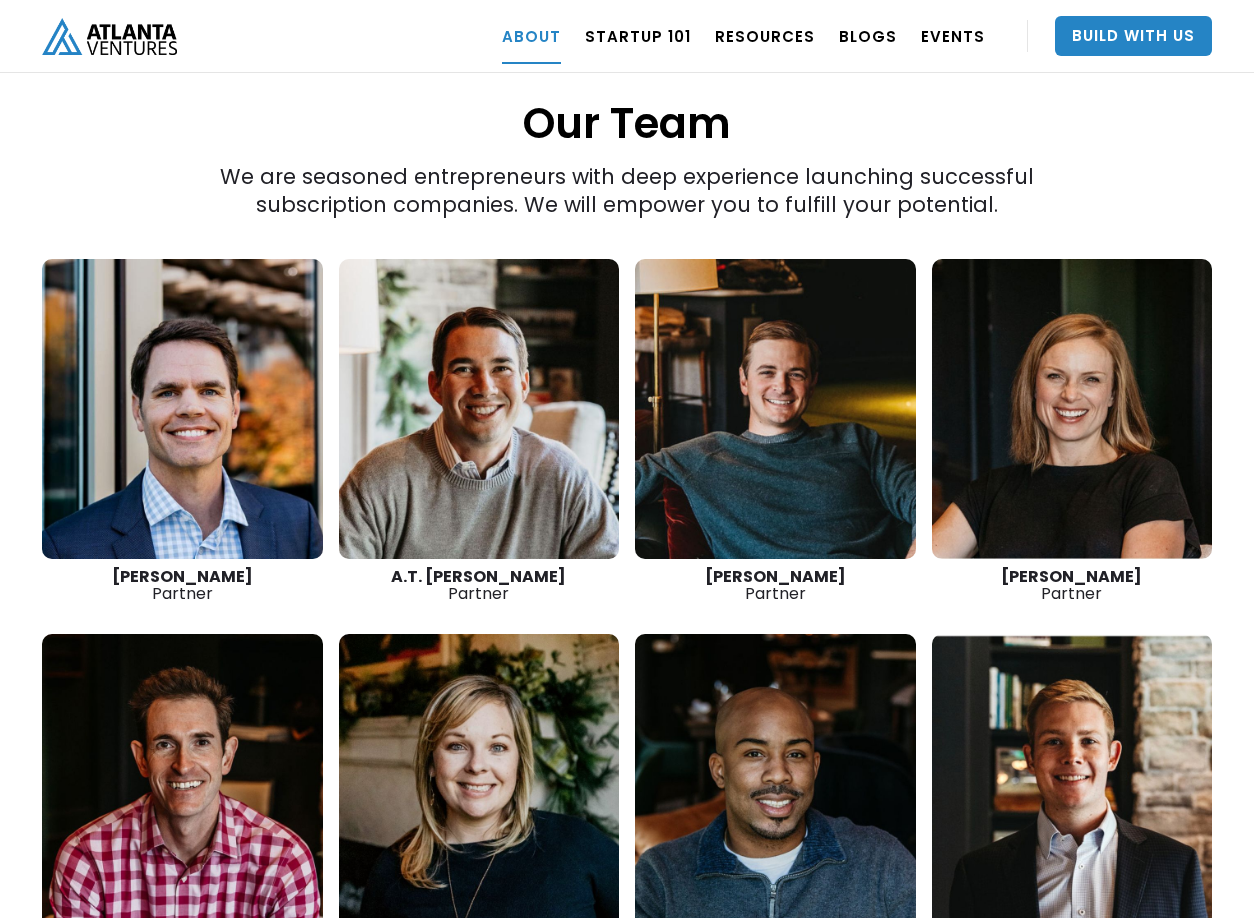click at bounding box center [479, 409] 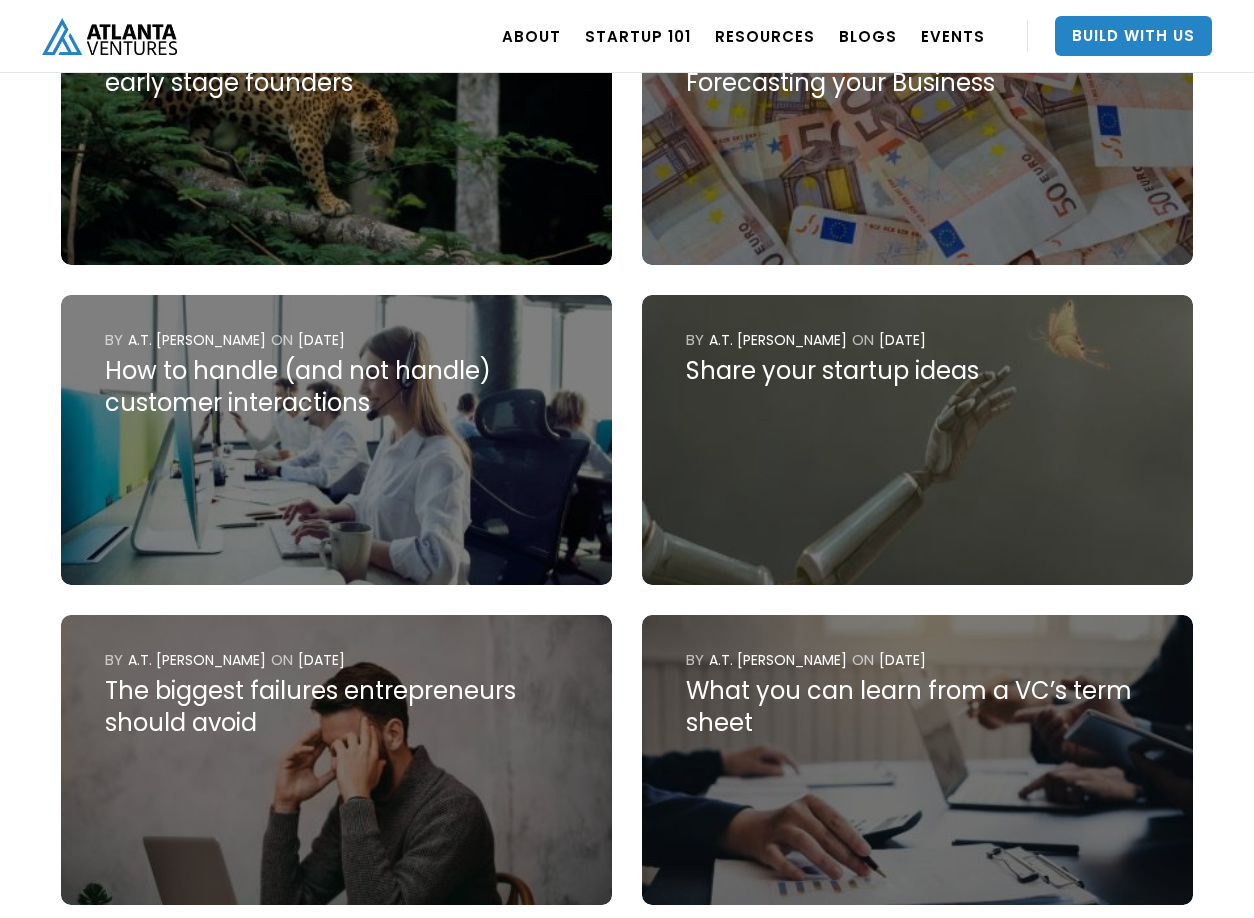 scroll, scrollTop: 1153, scrollLeft: 0, axis: vertical 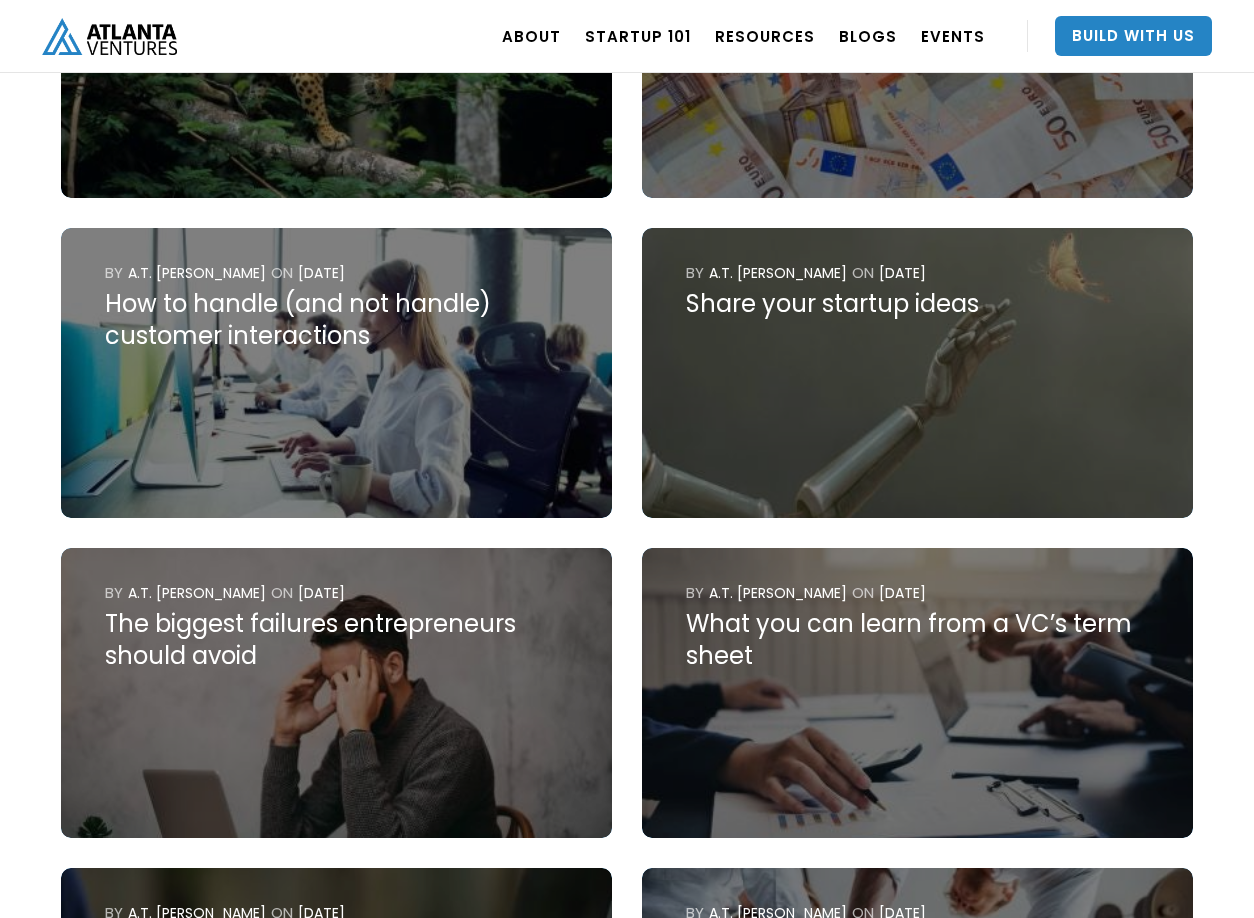 click on "by A.T. Gimbel ON May 29, 2025" at bounding box center (336, 603) 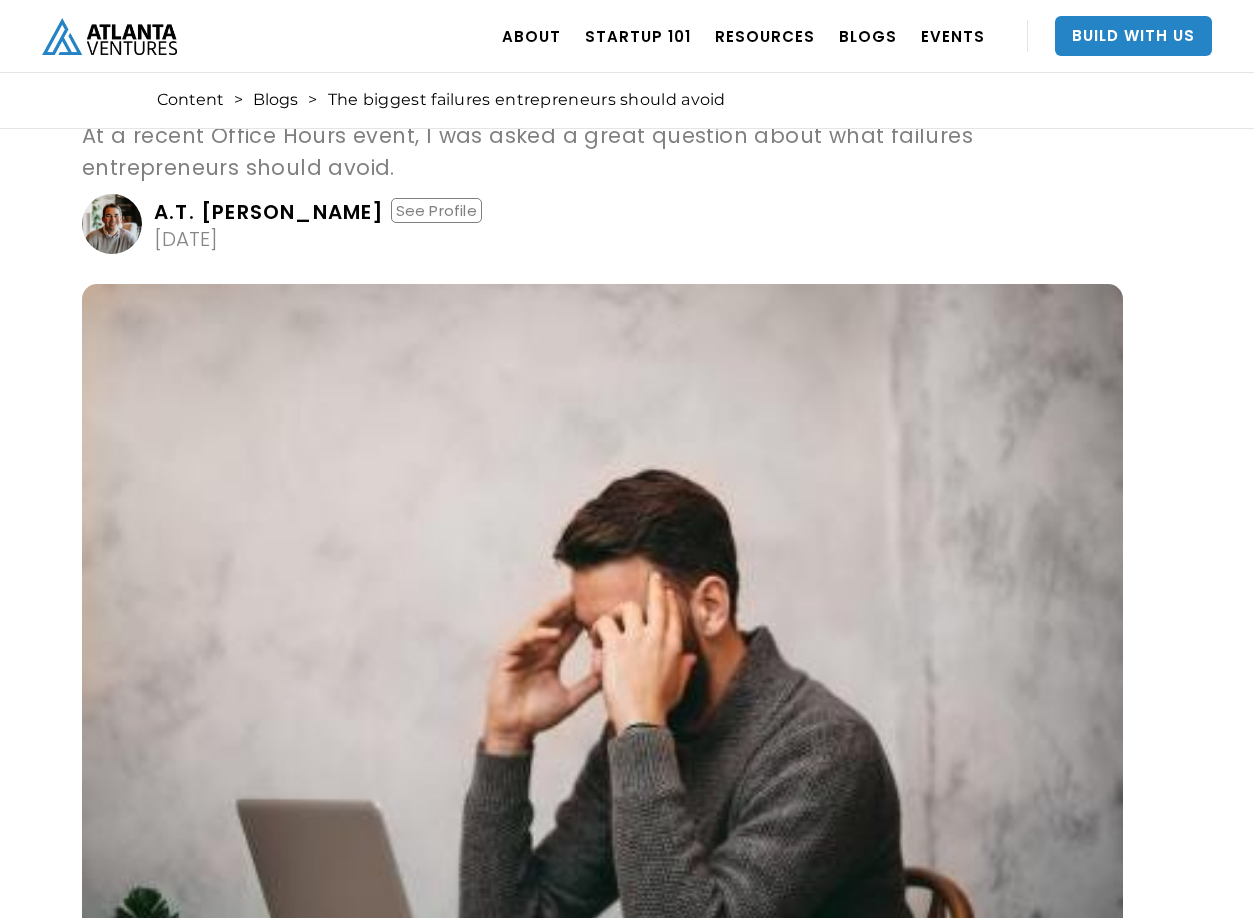 scroll, scrollTop: 0, scrollLeft: 0, axis: both 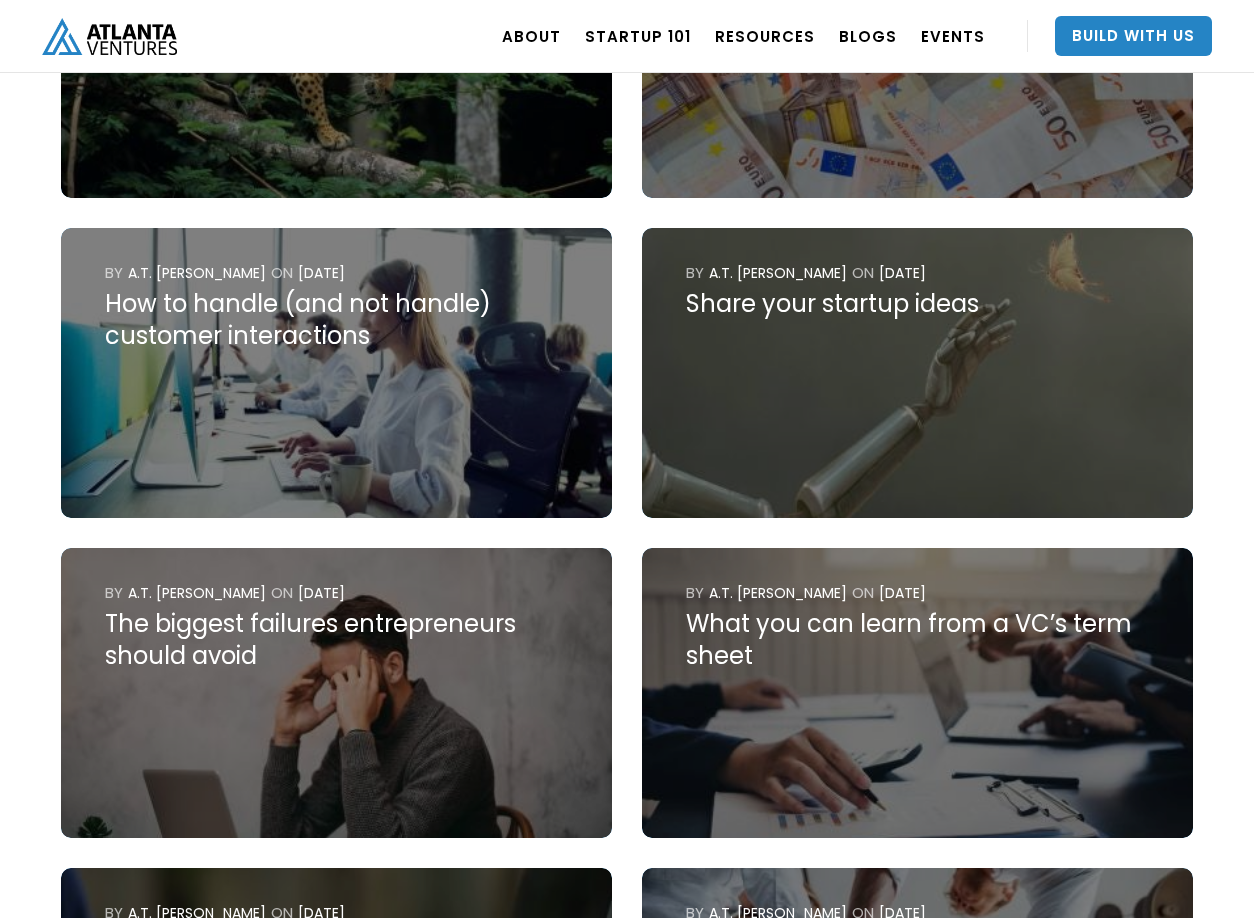 click on "by A.T. Gimbel ON May 22, 2025" at bounding box center (917, 603) 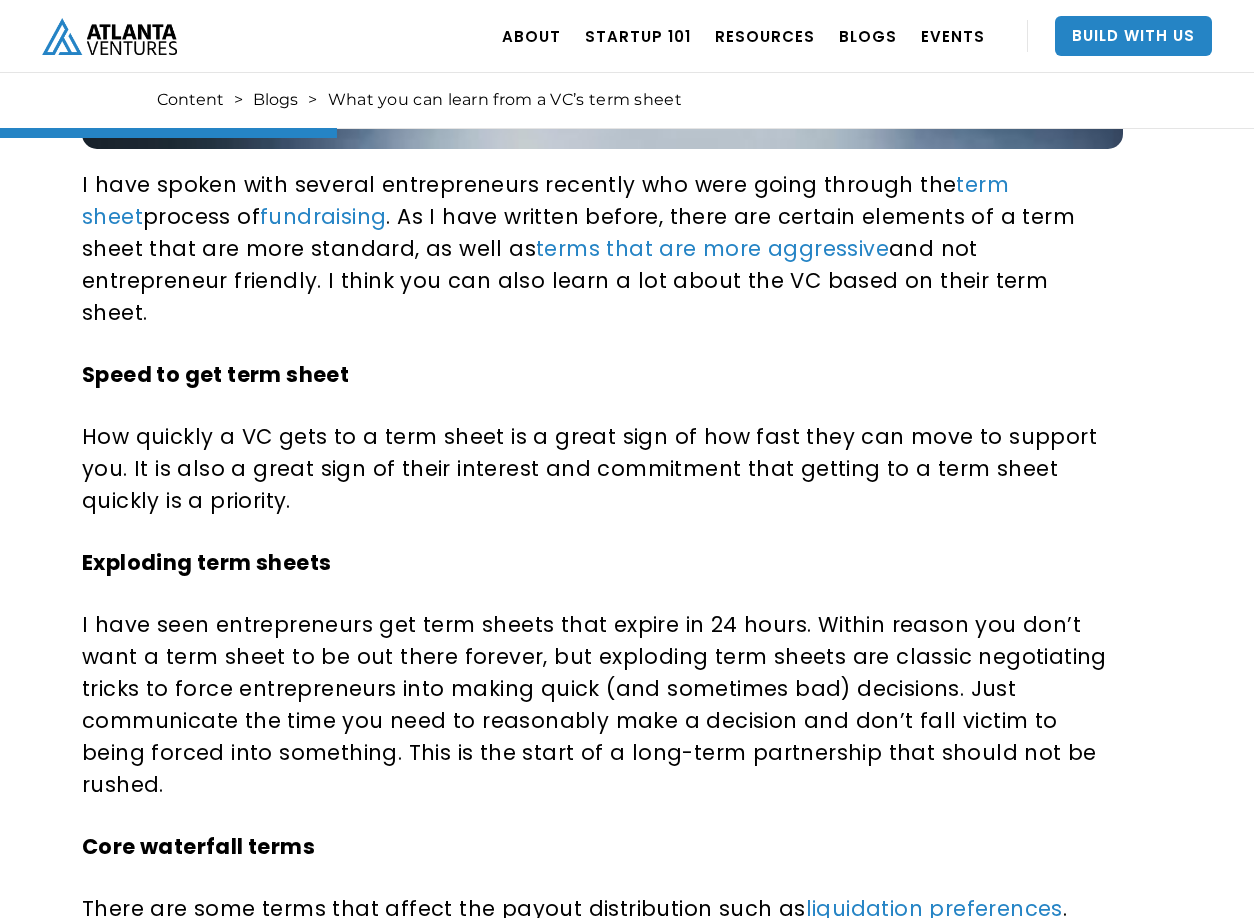 scroll, scrollTop: 1174, scrollLeft: 0, axis: vertical 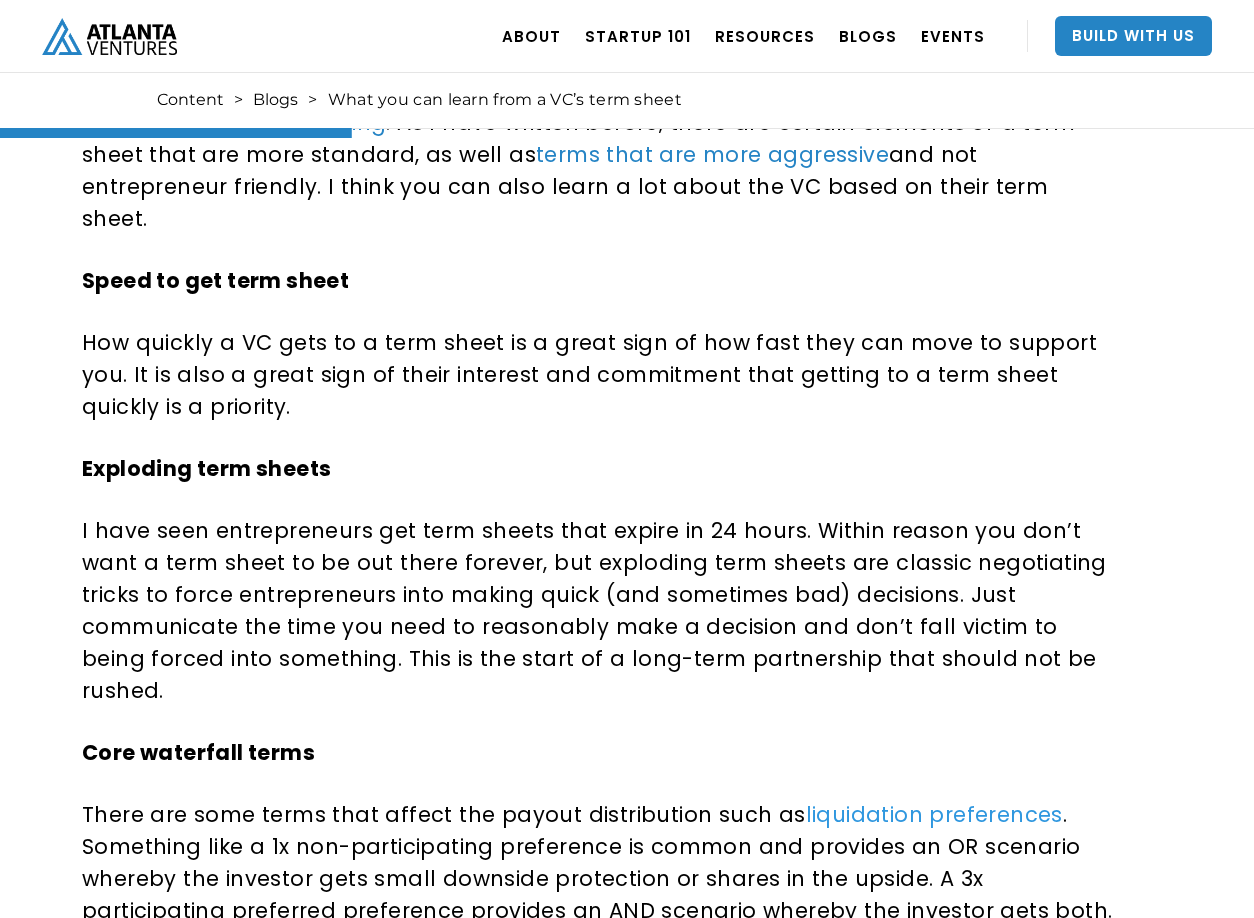 click on "liquidation preferences" at bounding box center [934, 814] 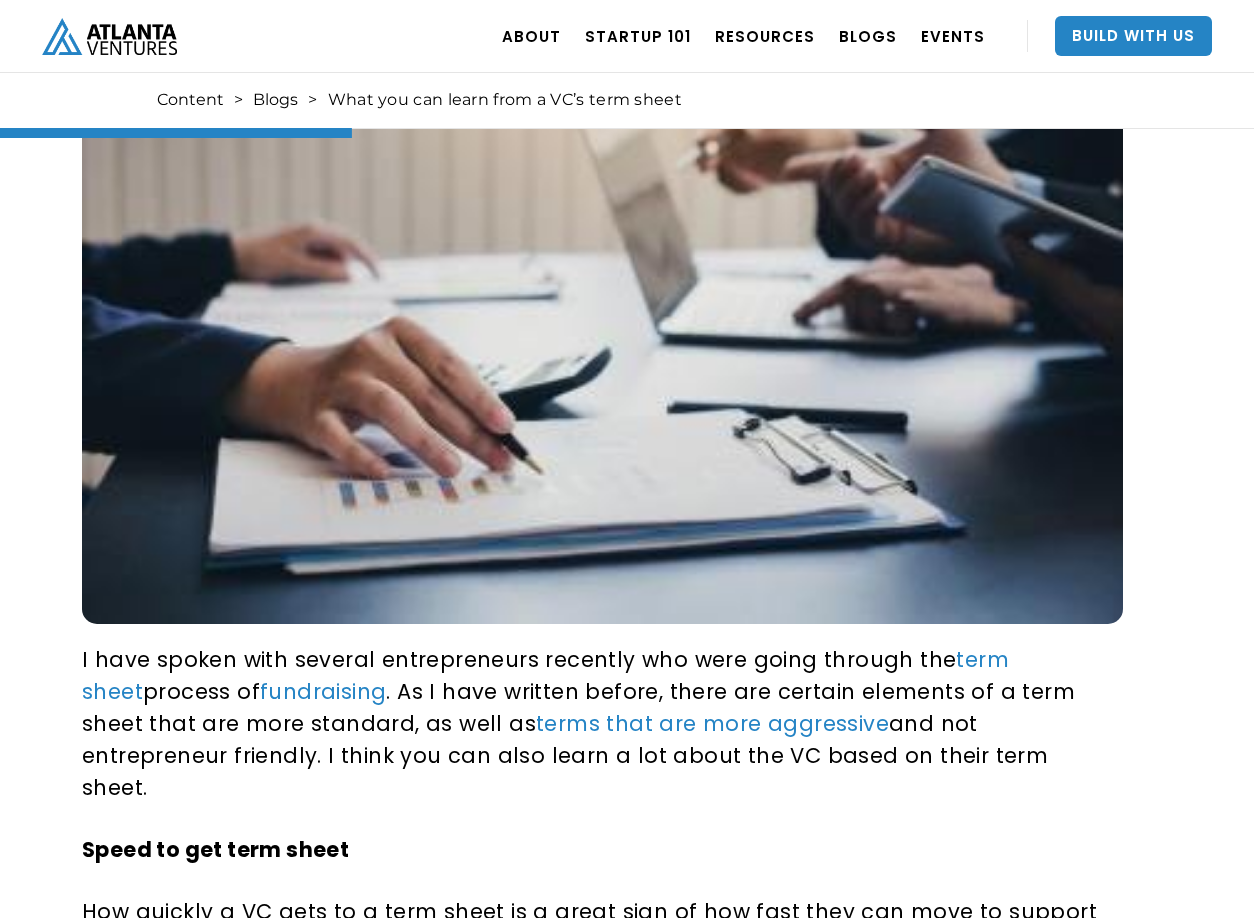 scroll, scrollTop: 0, scrollLeft: 0, axis: both 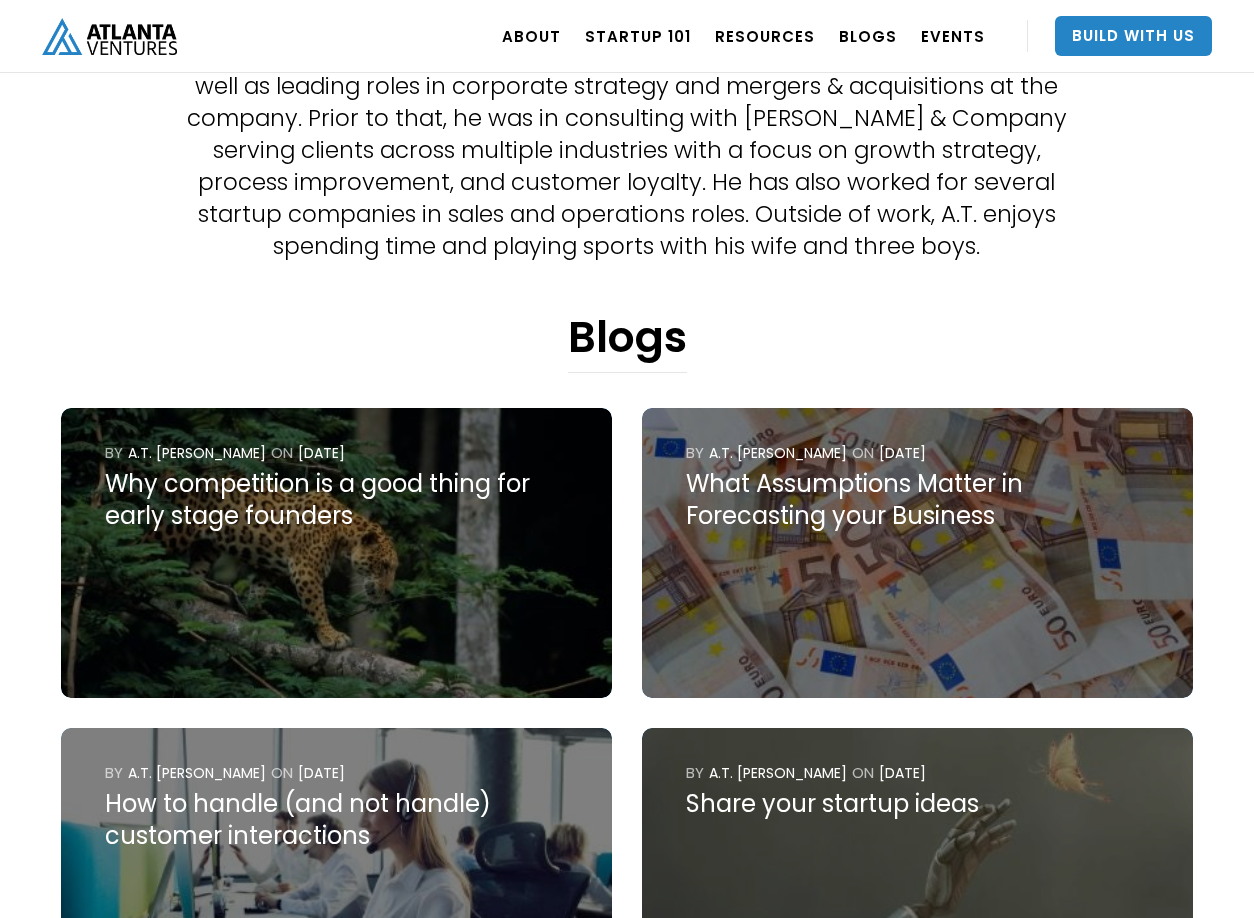 click on "What Assumptions Matter in Forecasting your Business" at bounding box center [917, 500] 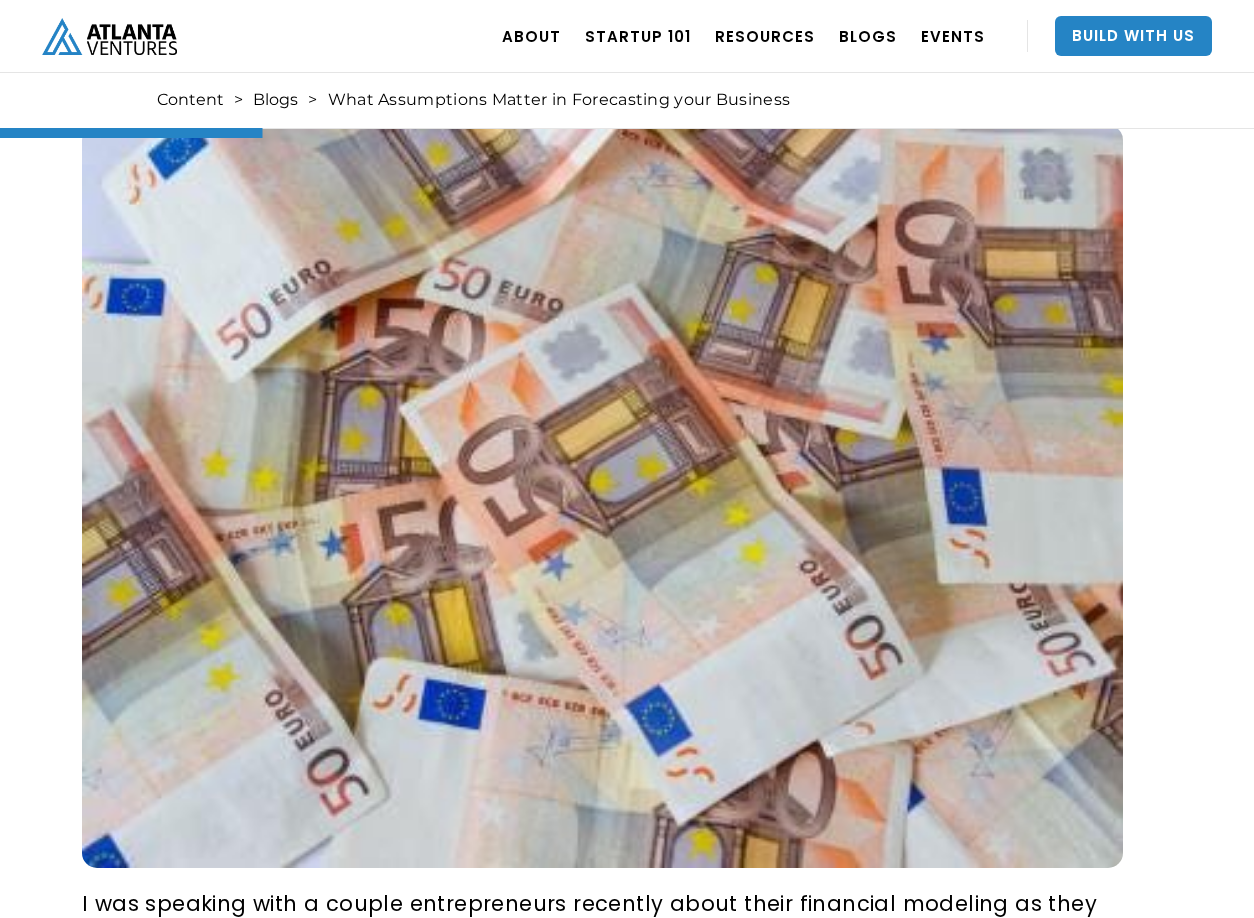 scroll, scrollTop: 807, scrollLeft: 0, axis: vertical 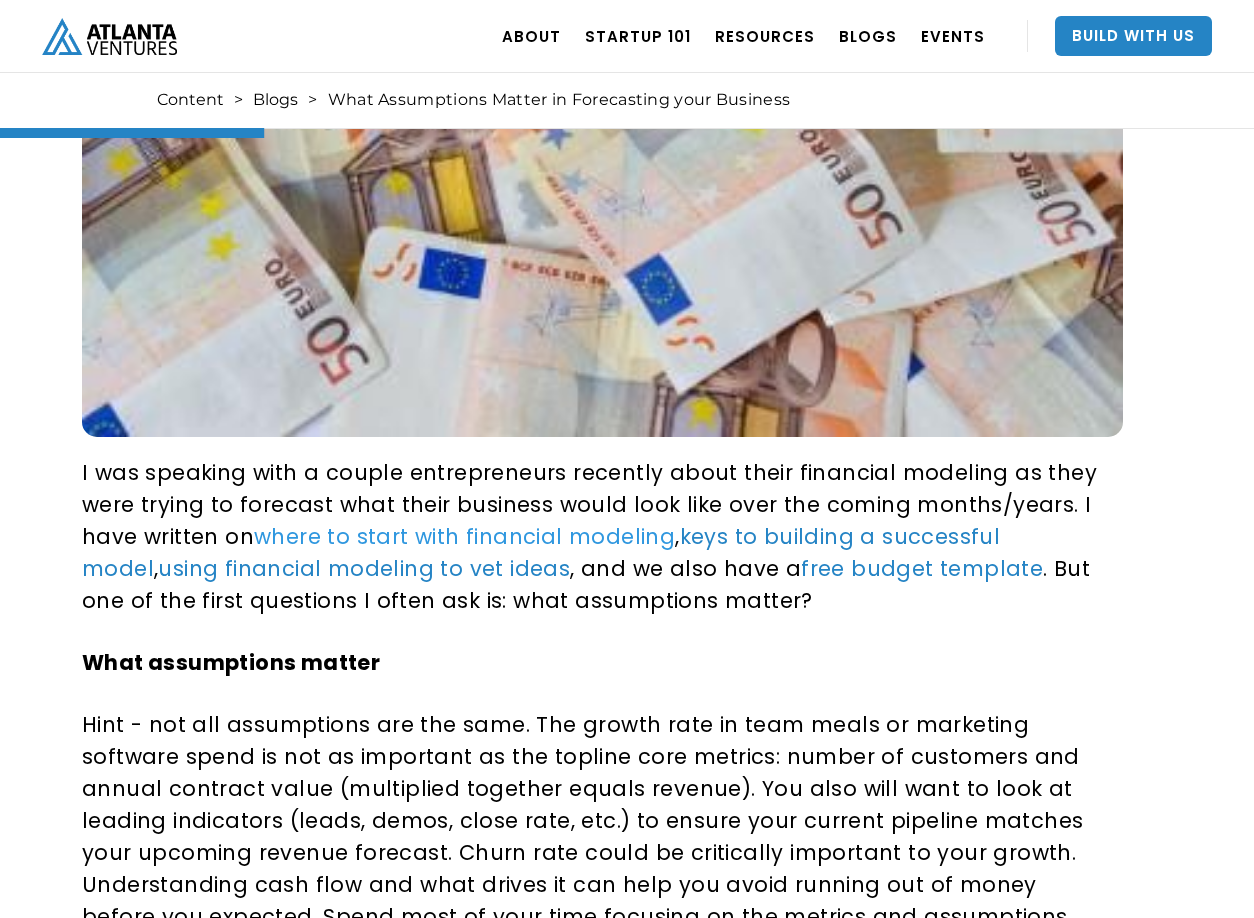 click on "where to start with financial modeling" at bounding box center [464, 536] 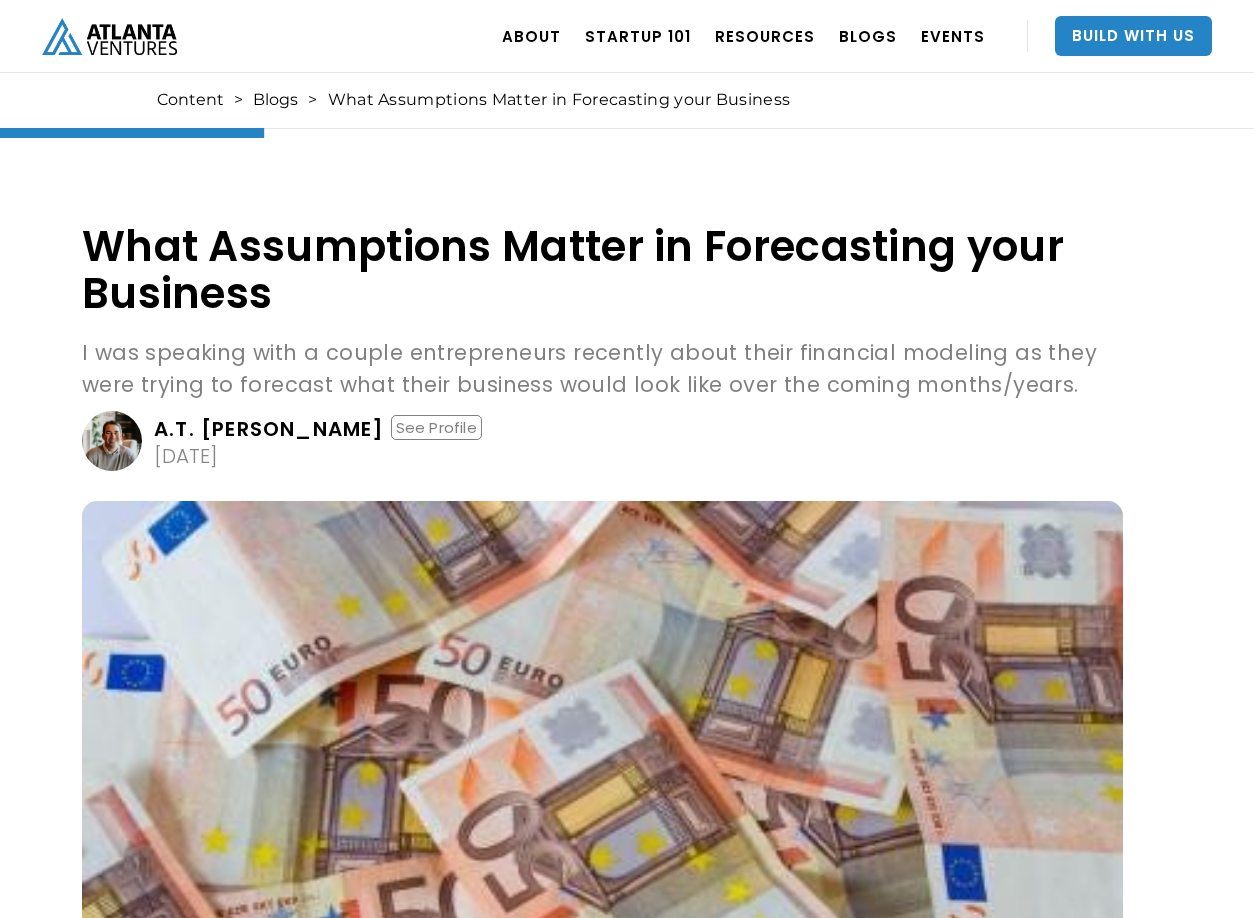 scroll, scrollTop: 807, scrollLeft: 0, axis: vertical 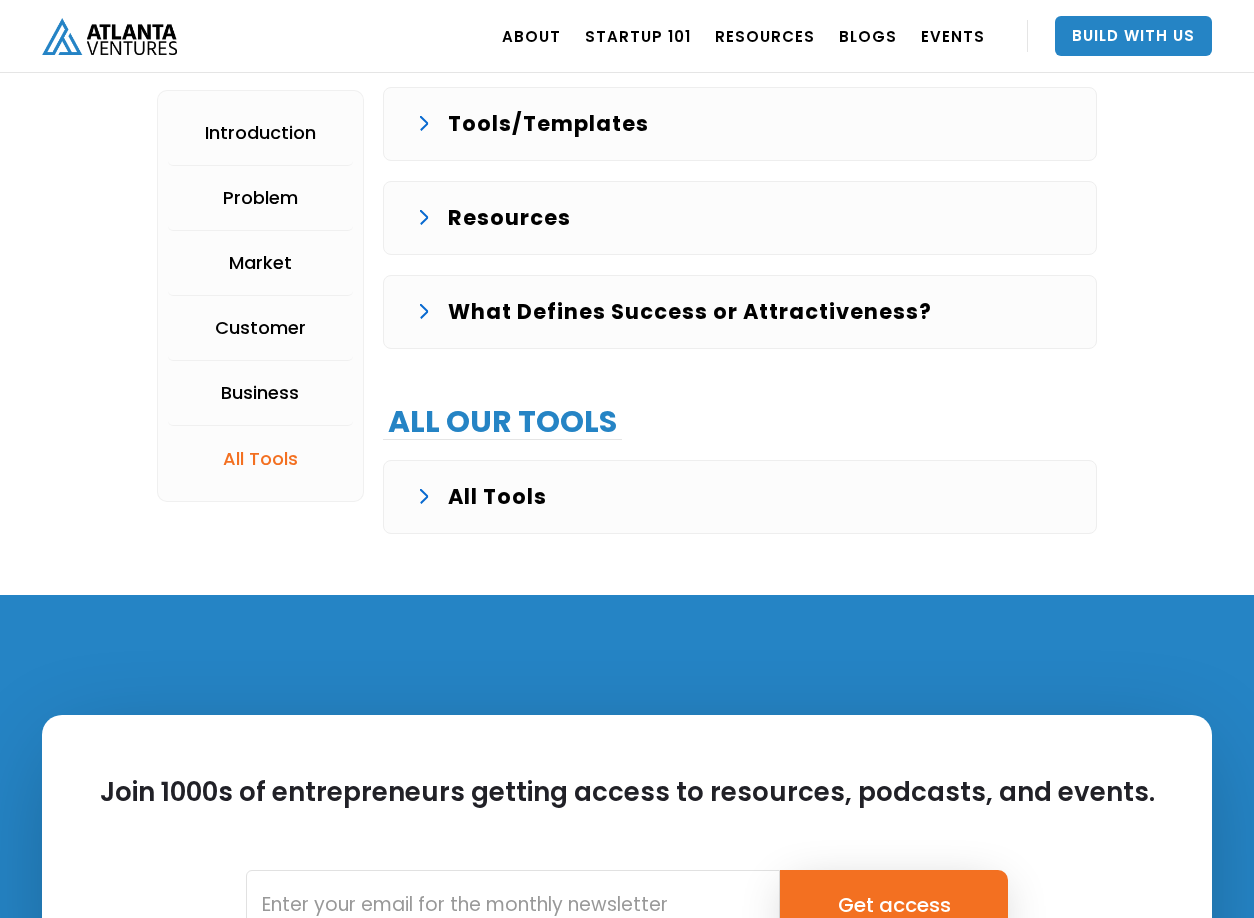 click on "Tools/Templates" at bounding box center (740, 124) 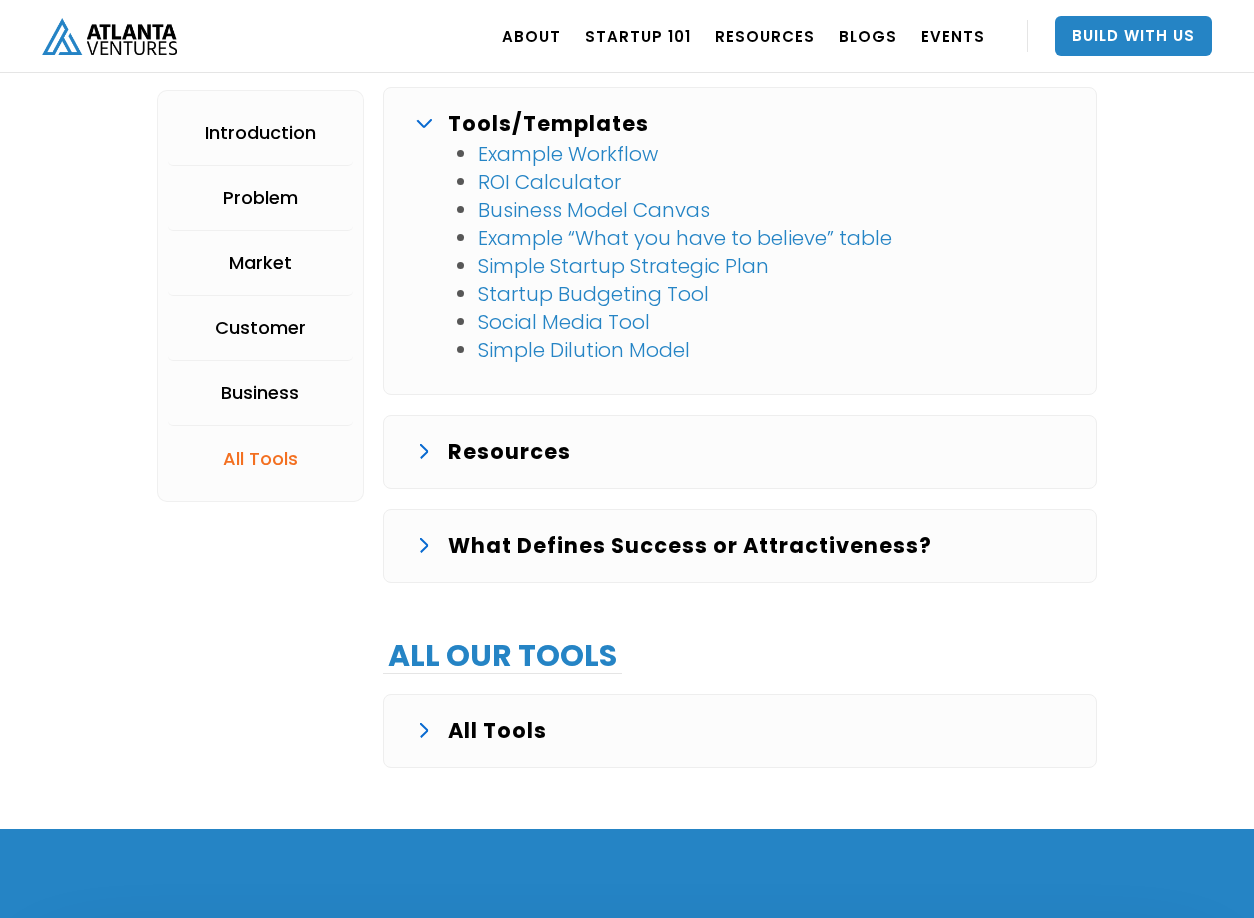 click on "Simple Dilution Model" at bounding box center (584, 350) 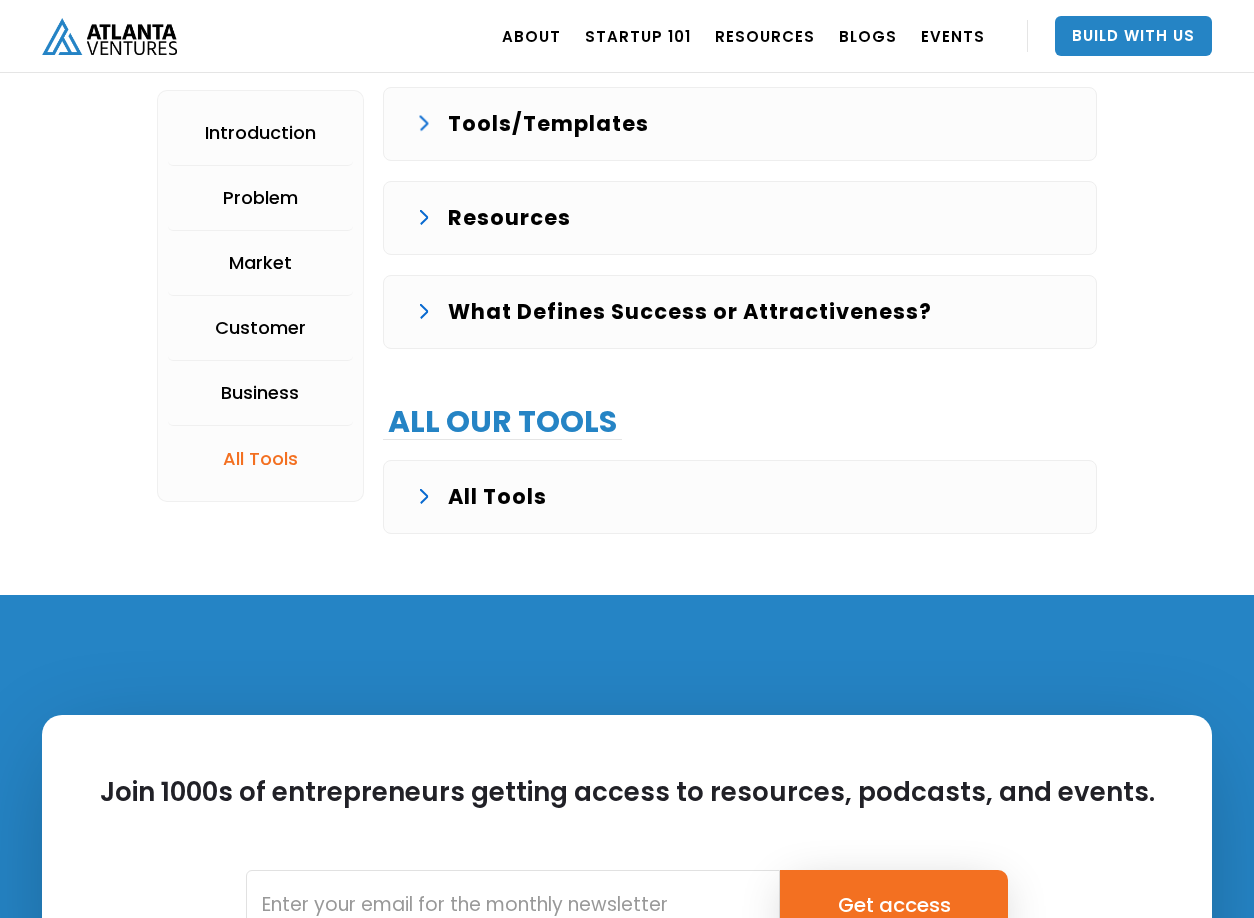 click on "Tools/Templates Example Workflow ROI Calculator Business Model Canvas Example “What you have to believe” table ‍ Simple Startup Strategic Plan ‍ Startup Budgeting Tool ‍ Social Media Tool Simple Dilution Model" at bounding box center (740, 124) 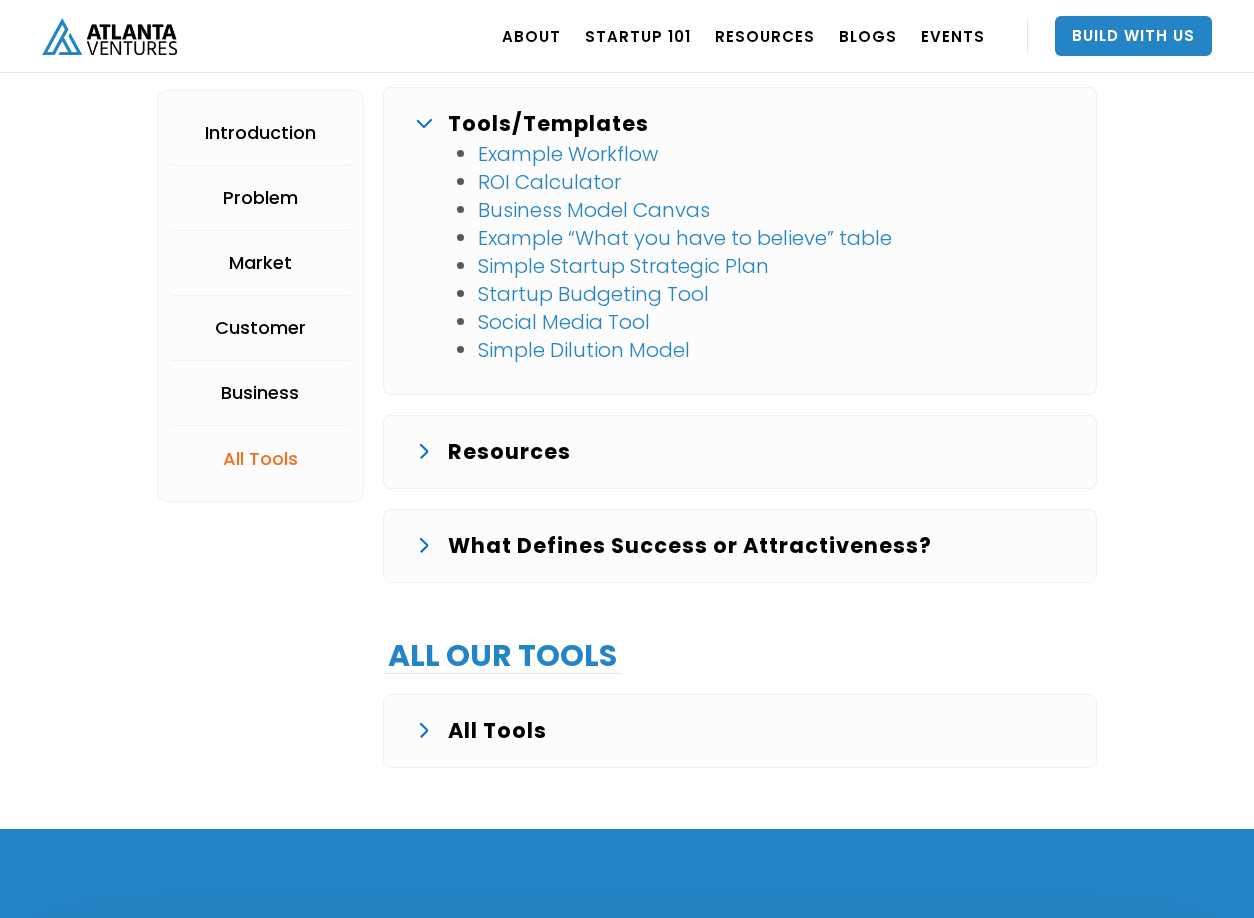click on "Resources" at bounding box center (740, 452) 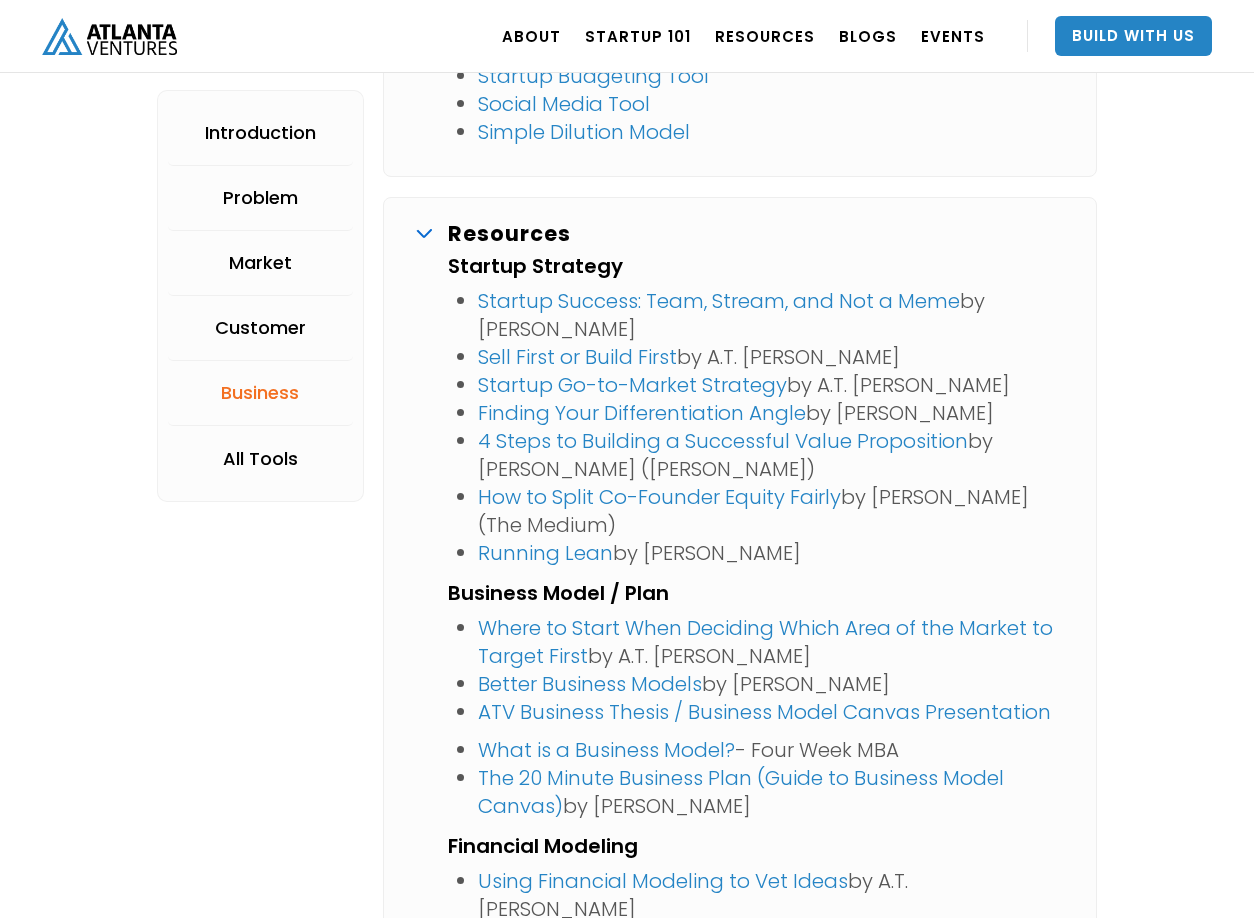 scroll, scrollTop: 4822, scrollLeft: 0, axis: vertical 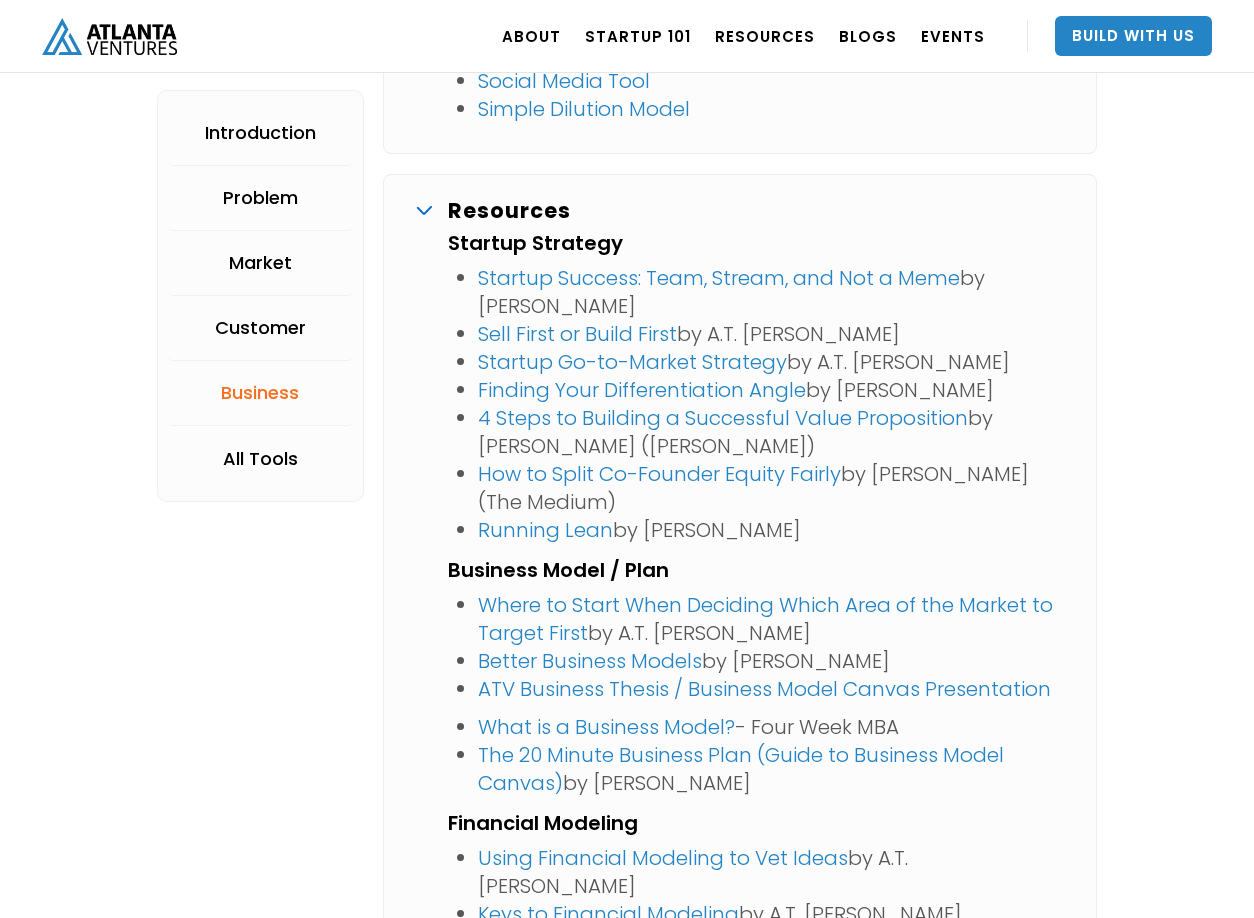 click at bounding box center (424, 210) 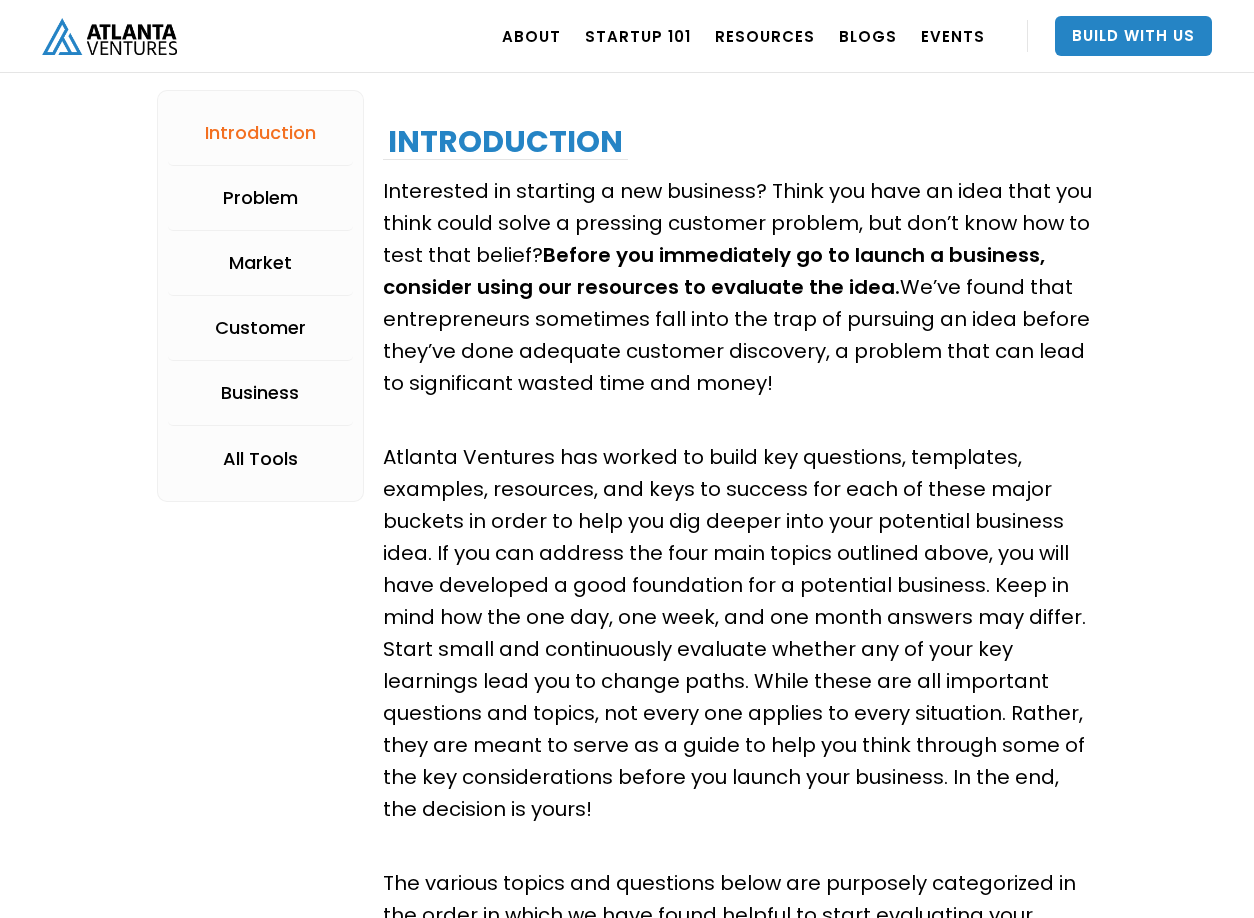 scroll, scrollTop: 0, scrollLeft: 0, axis: both 